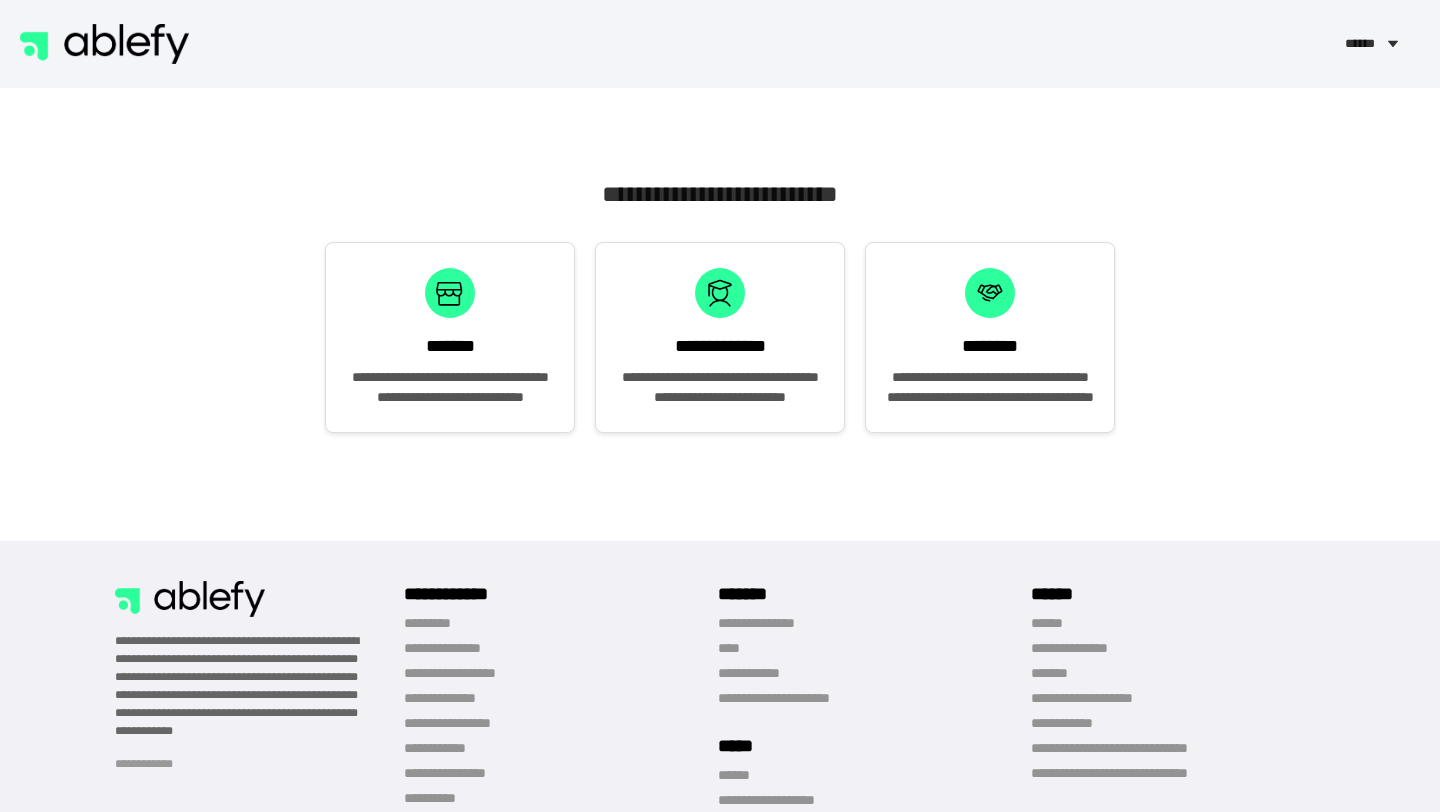 scroll, scrollTop: 205, scrollLeft: 0, axis: vertical 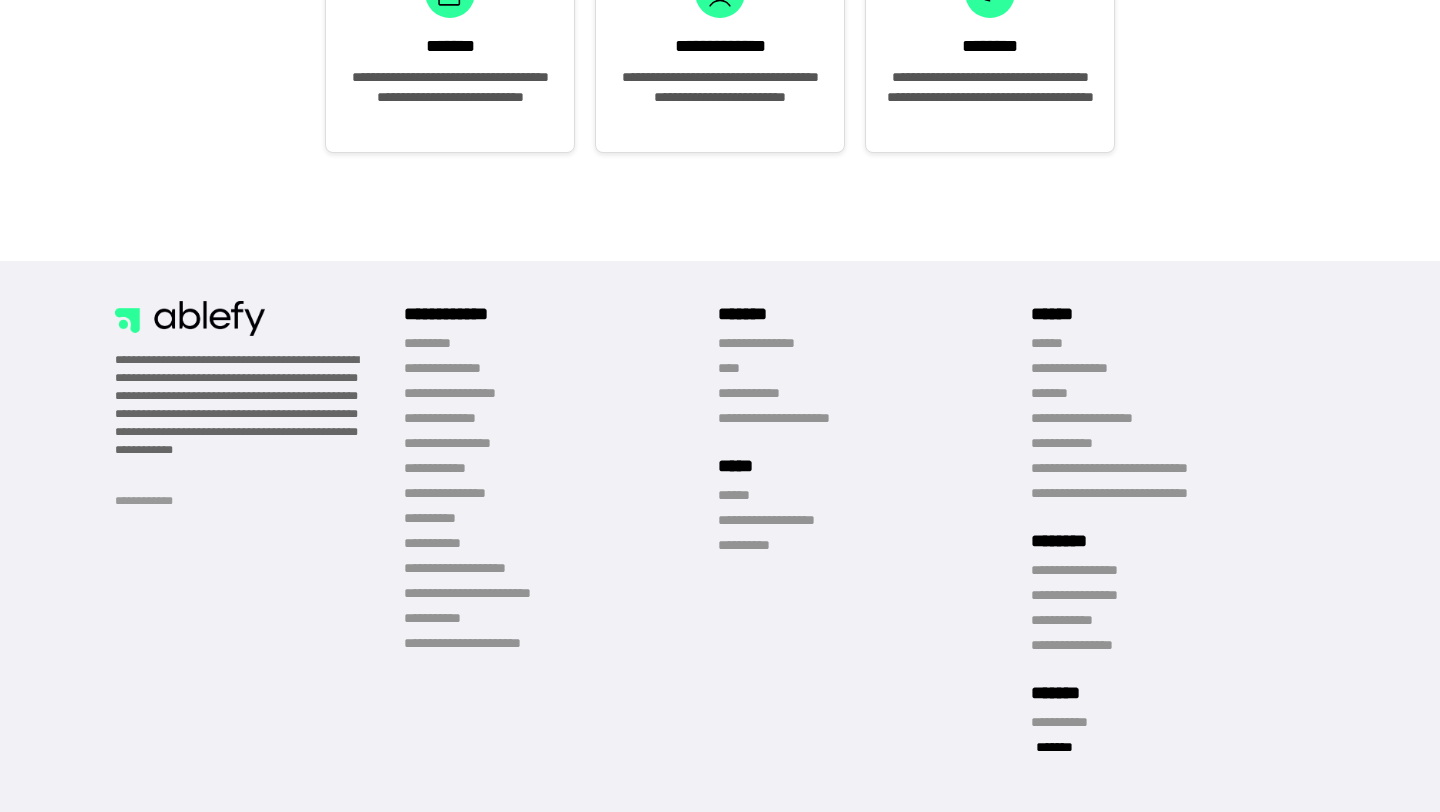 click on "*******" at bounding box center (1054, 747) 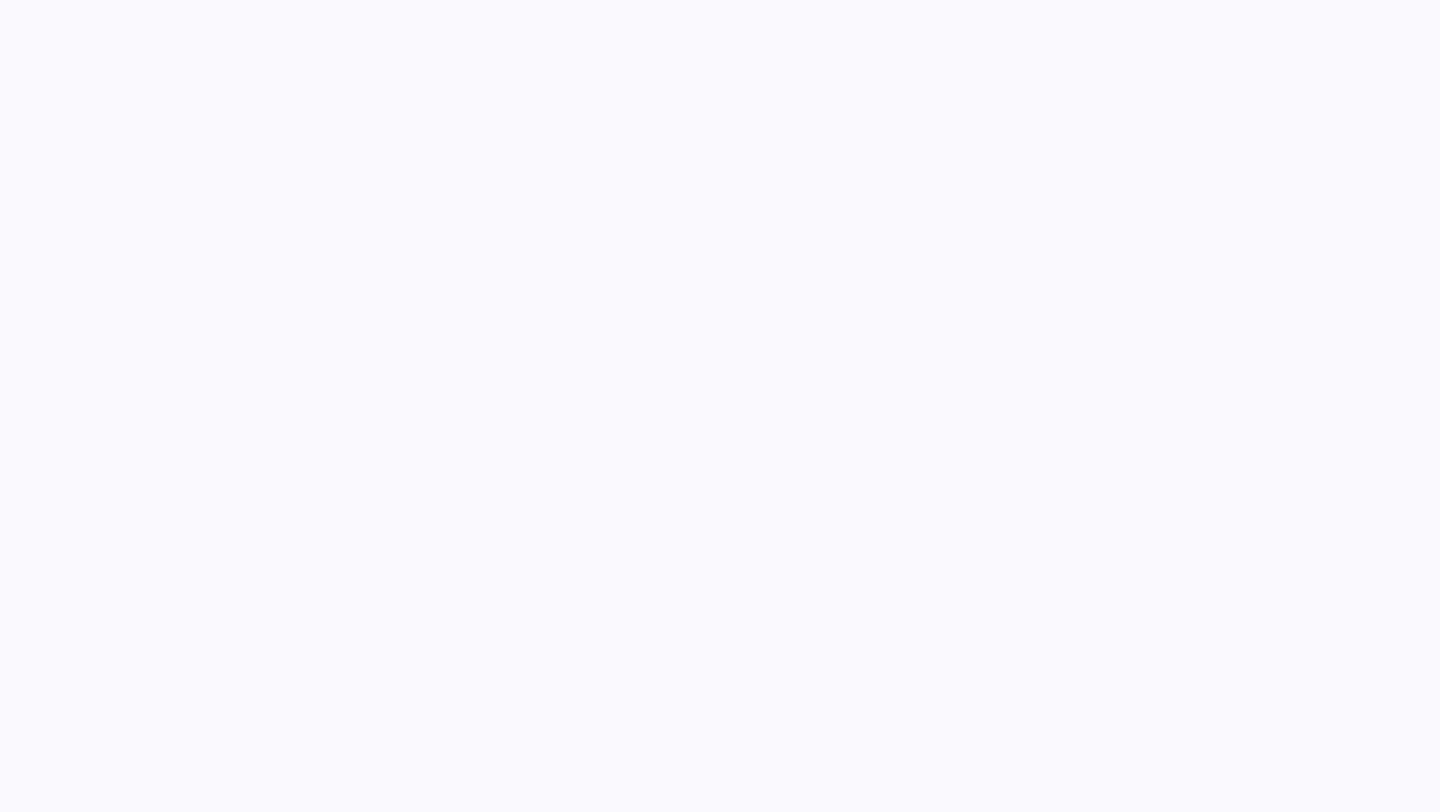 scroll, scrollTop: 0, scrollLeft: 0, axis: both 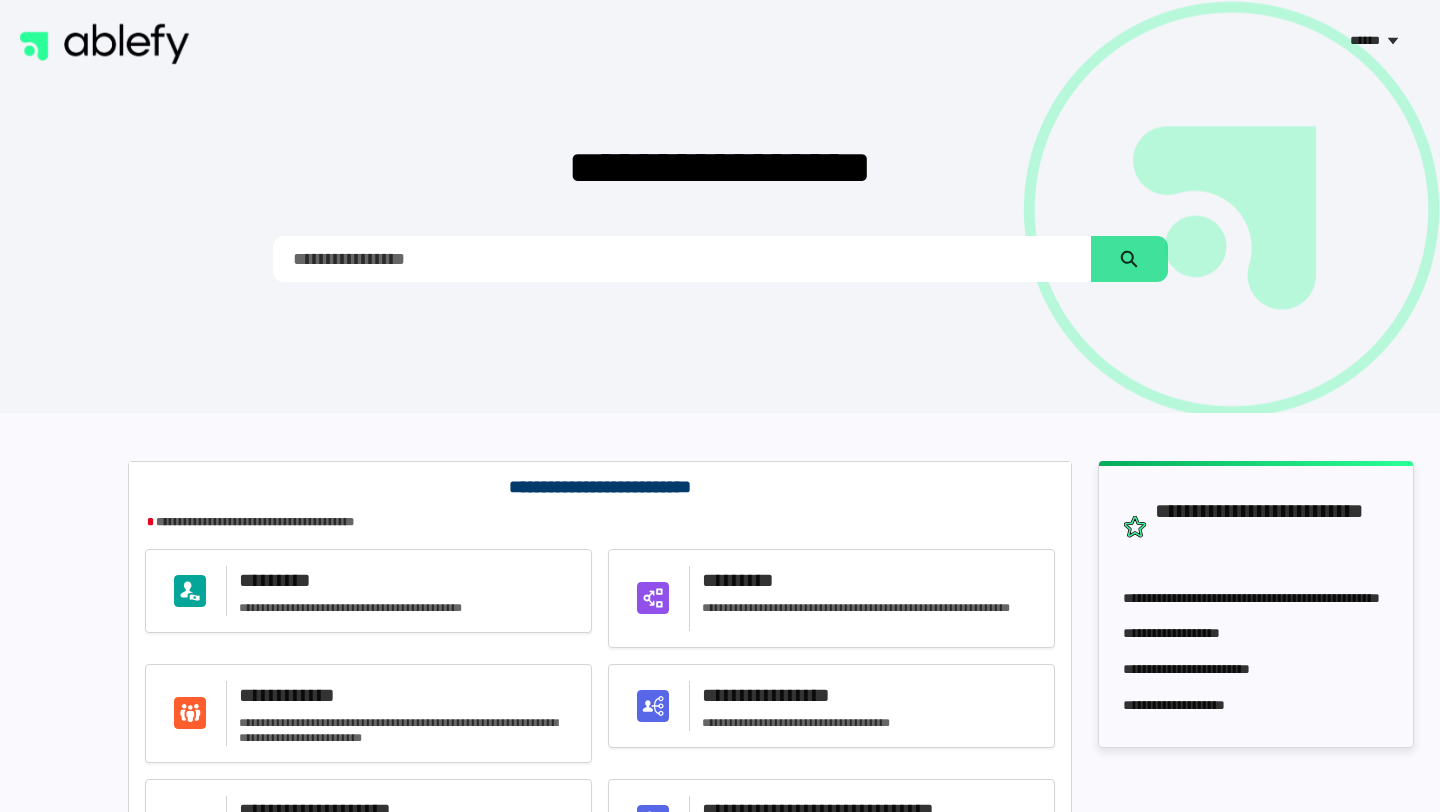 click on "******" at bounding box center (1365, 40) 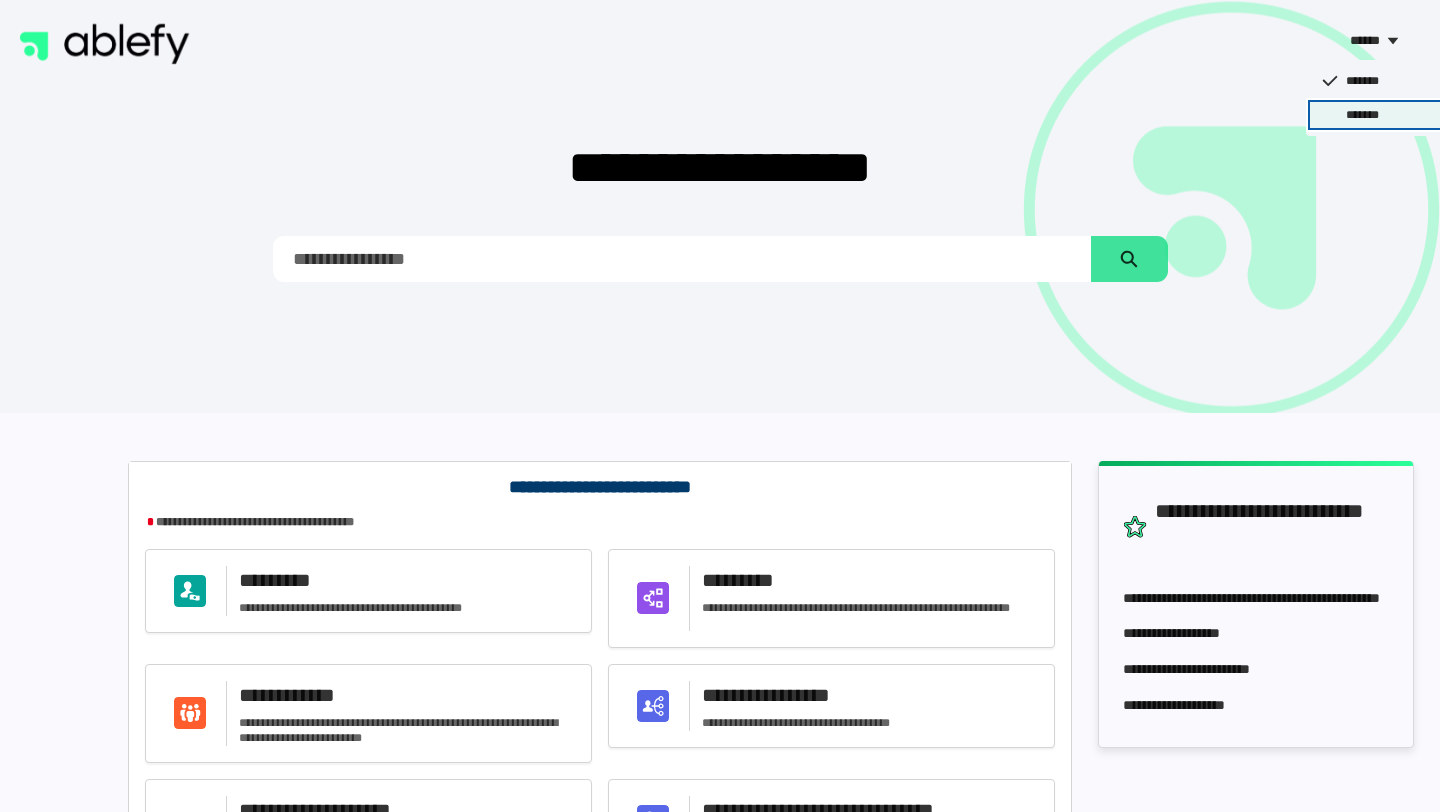 click on "*******" at bounding box center (1362, 115) 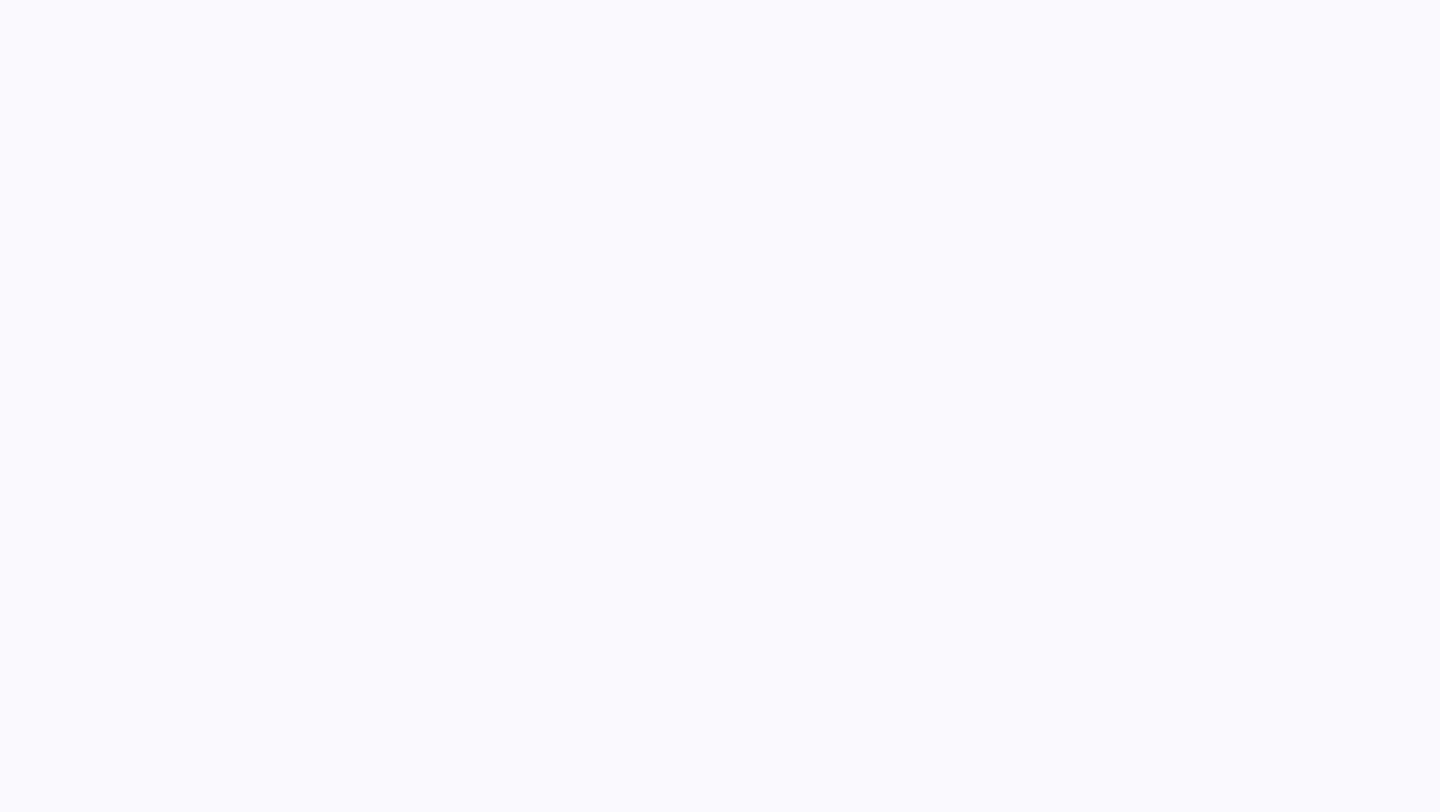 scroll, scrollTop: 0, scrollLeft: 0, axis: both 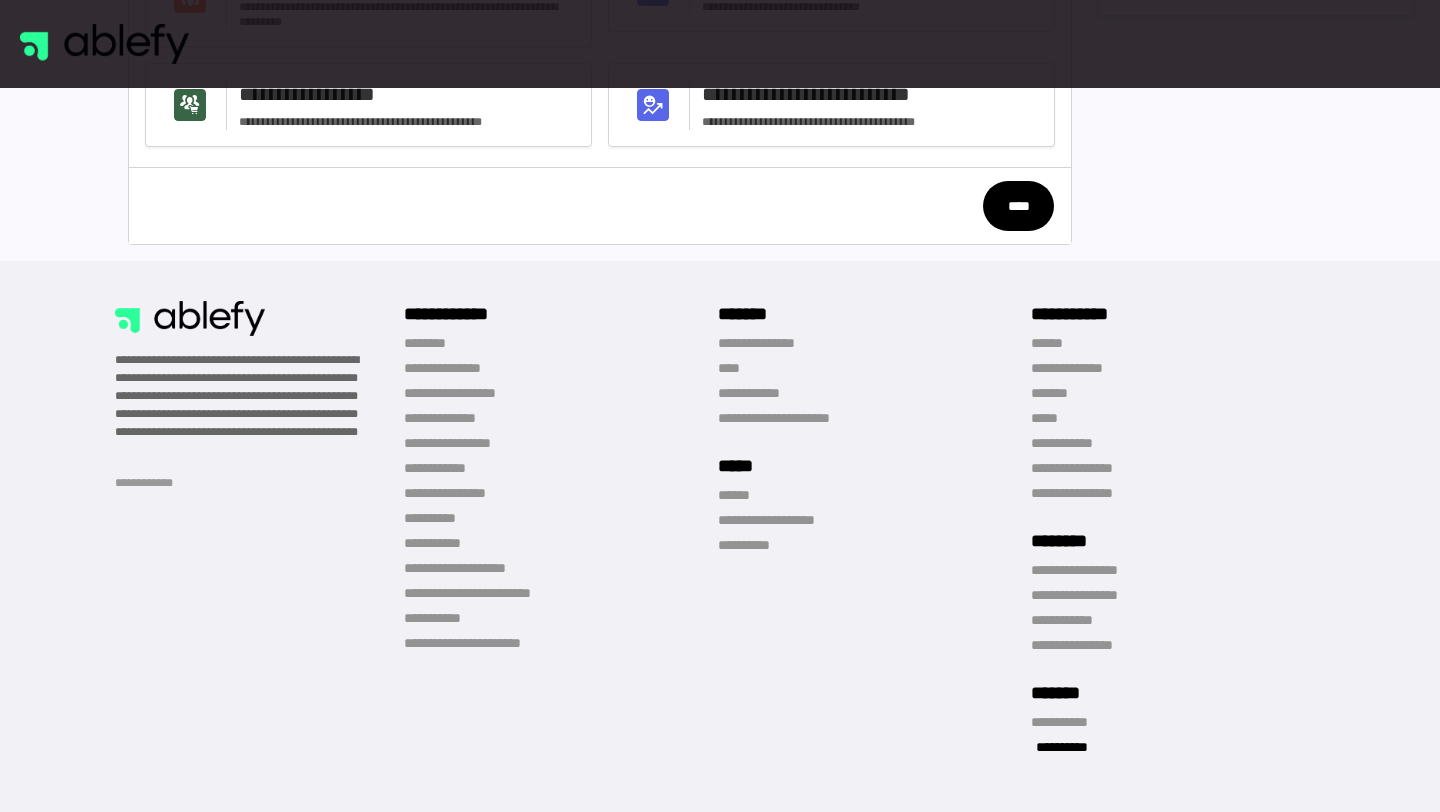 click on "**********" at bounding box center (1062, 747) 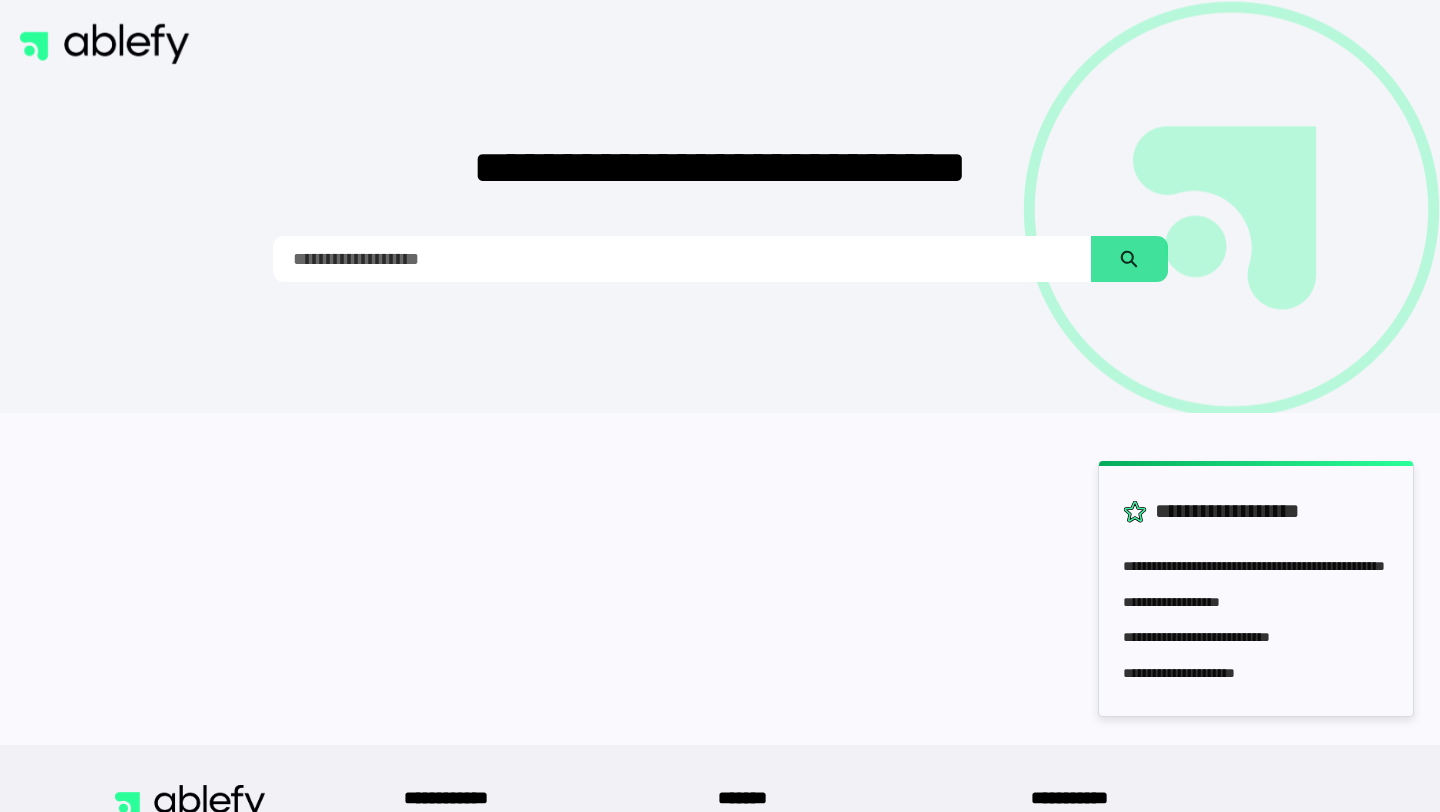 scroll, scrollTop: 0, scrollLeft: 0, axis: both 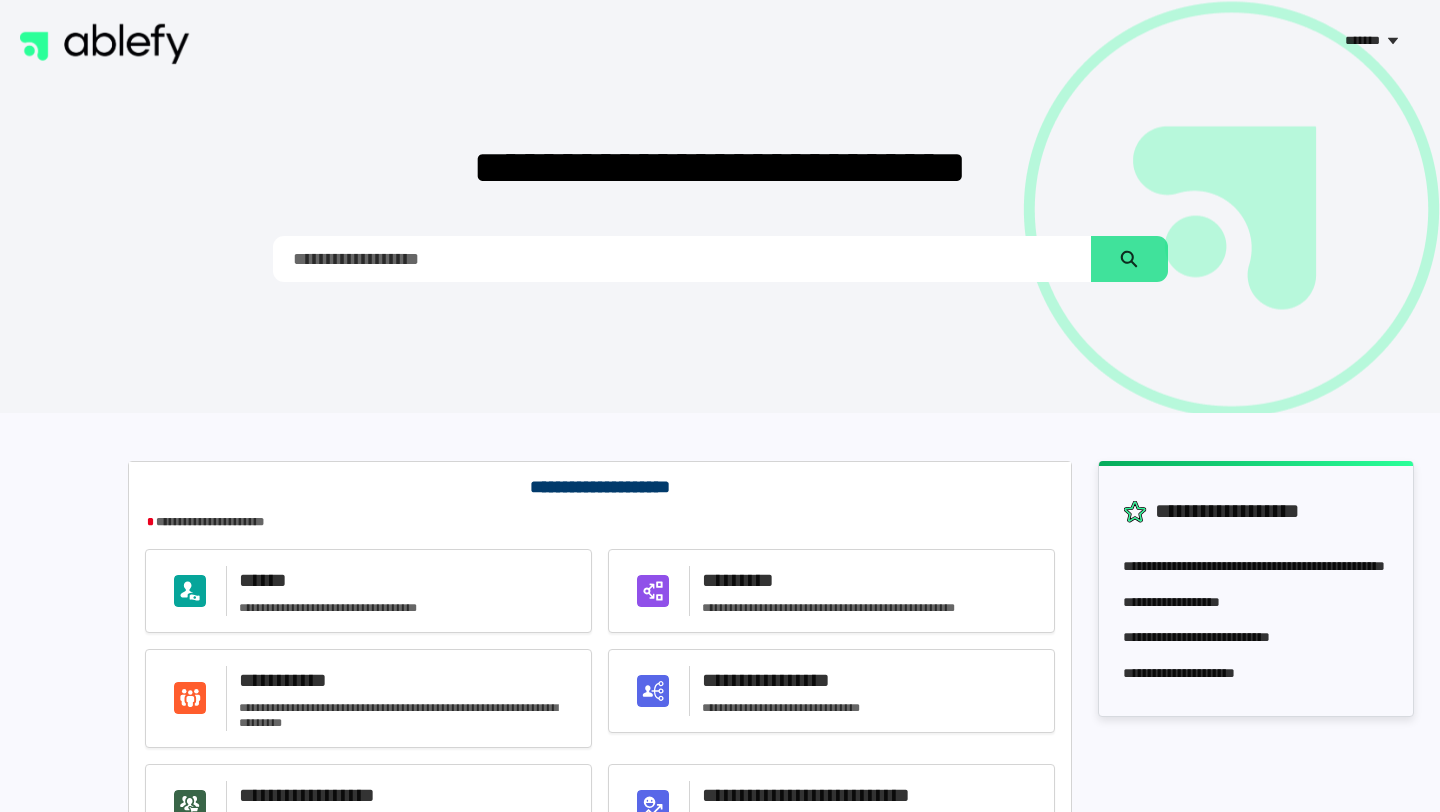 click on "**********" at bounding box center [720, 206] 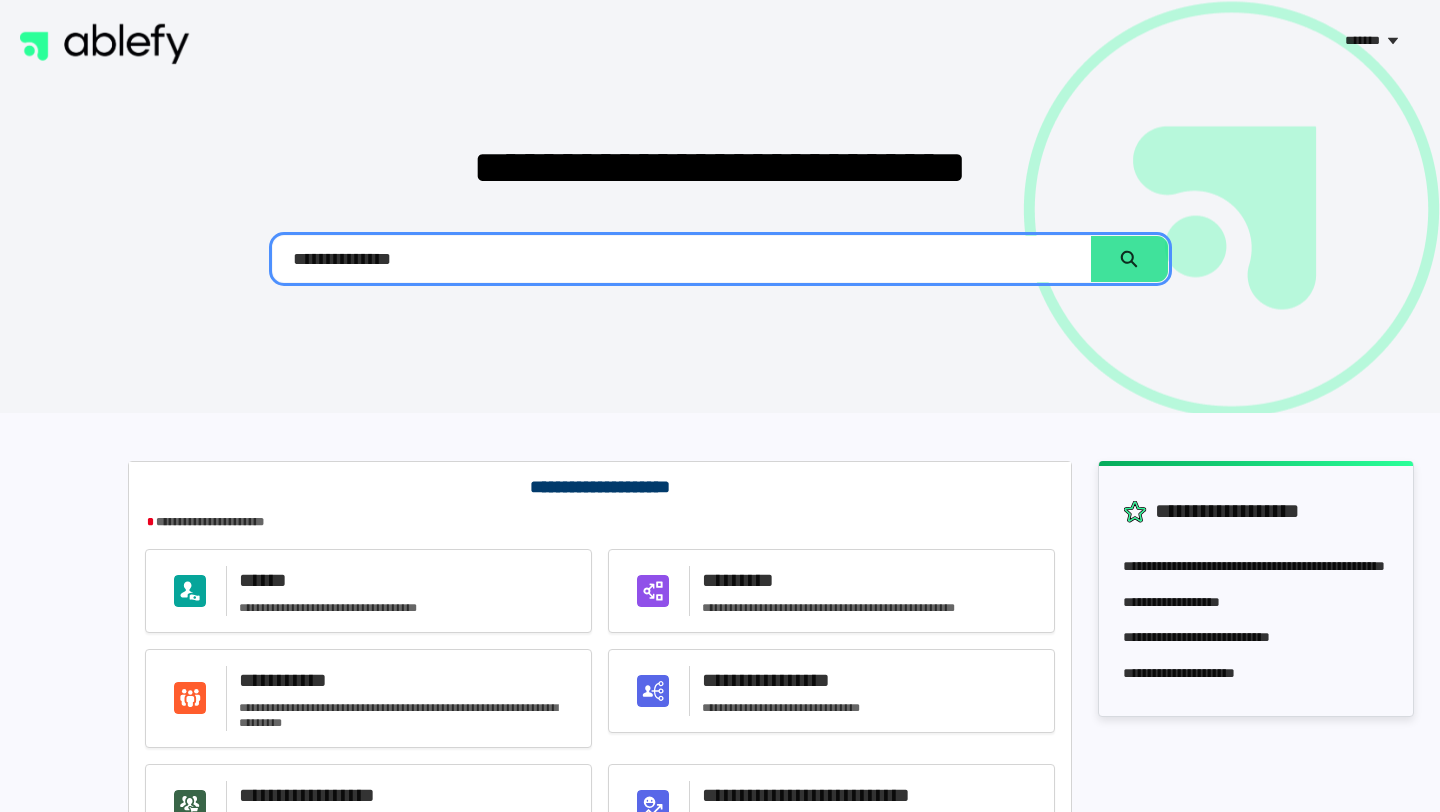 type on "**********" 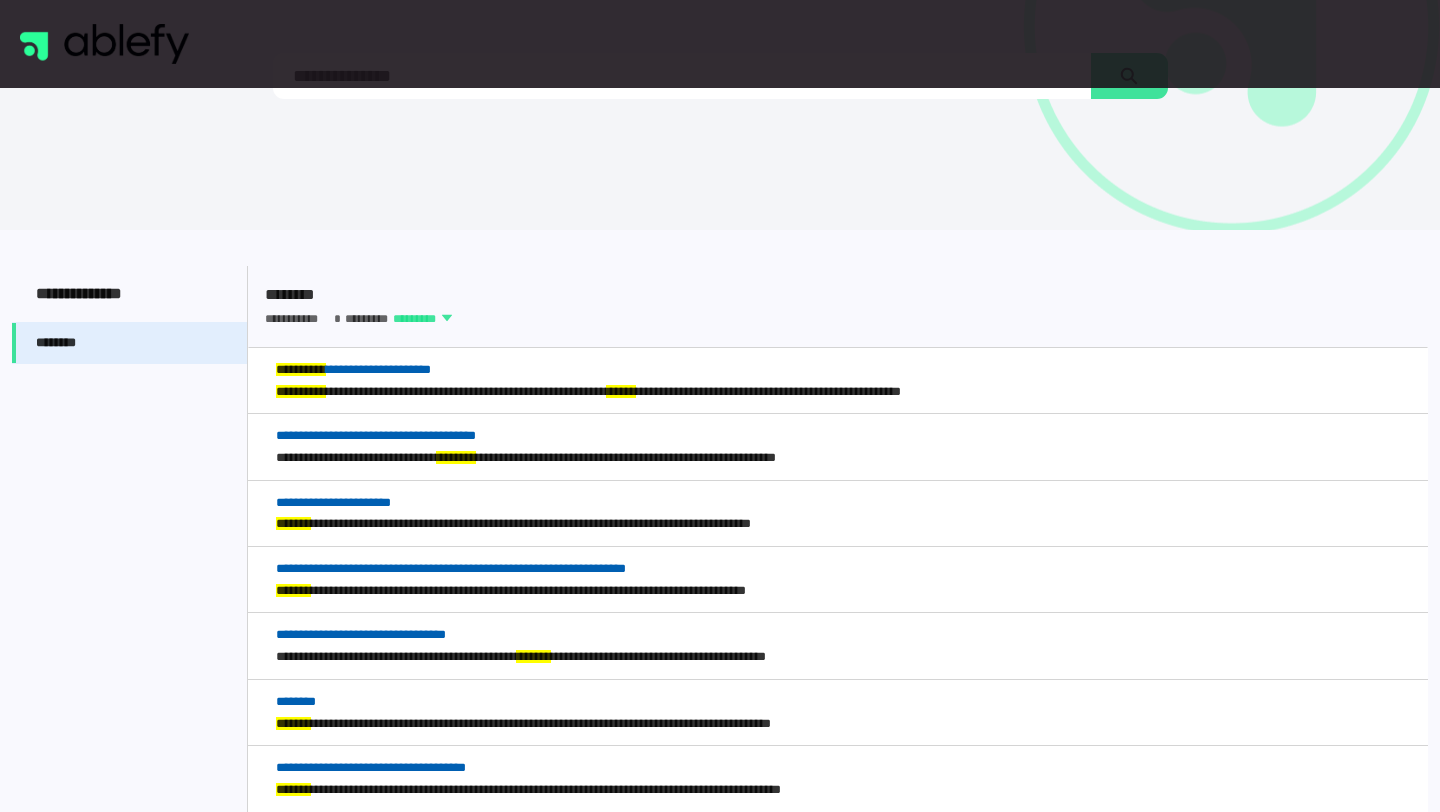 scroll, scrollTop: 199, scrollLeft: 0, axis: vertical 